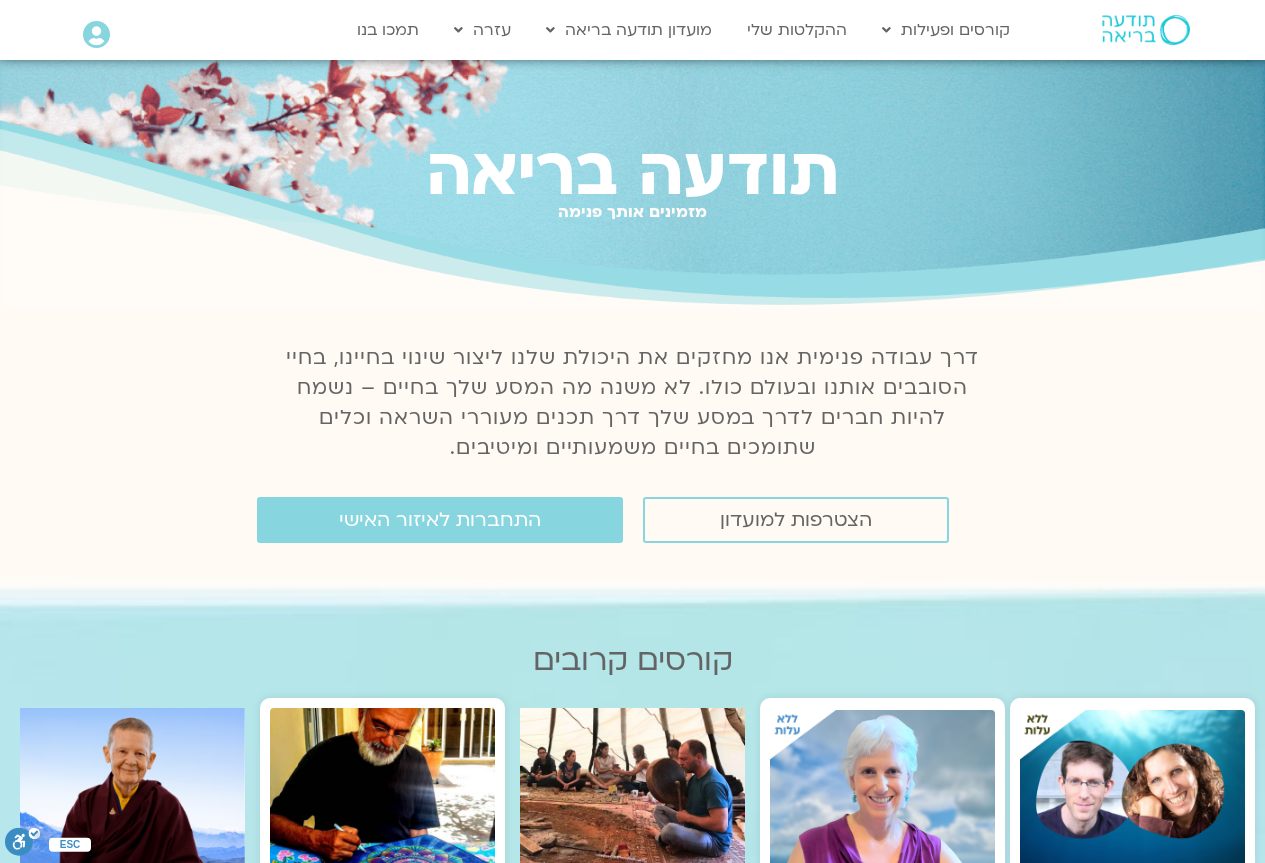 scroll, scrollTop: 0, scrollLeft: 0, axis: both 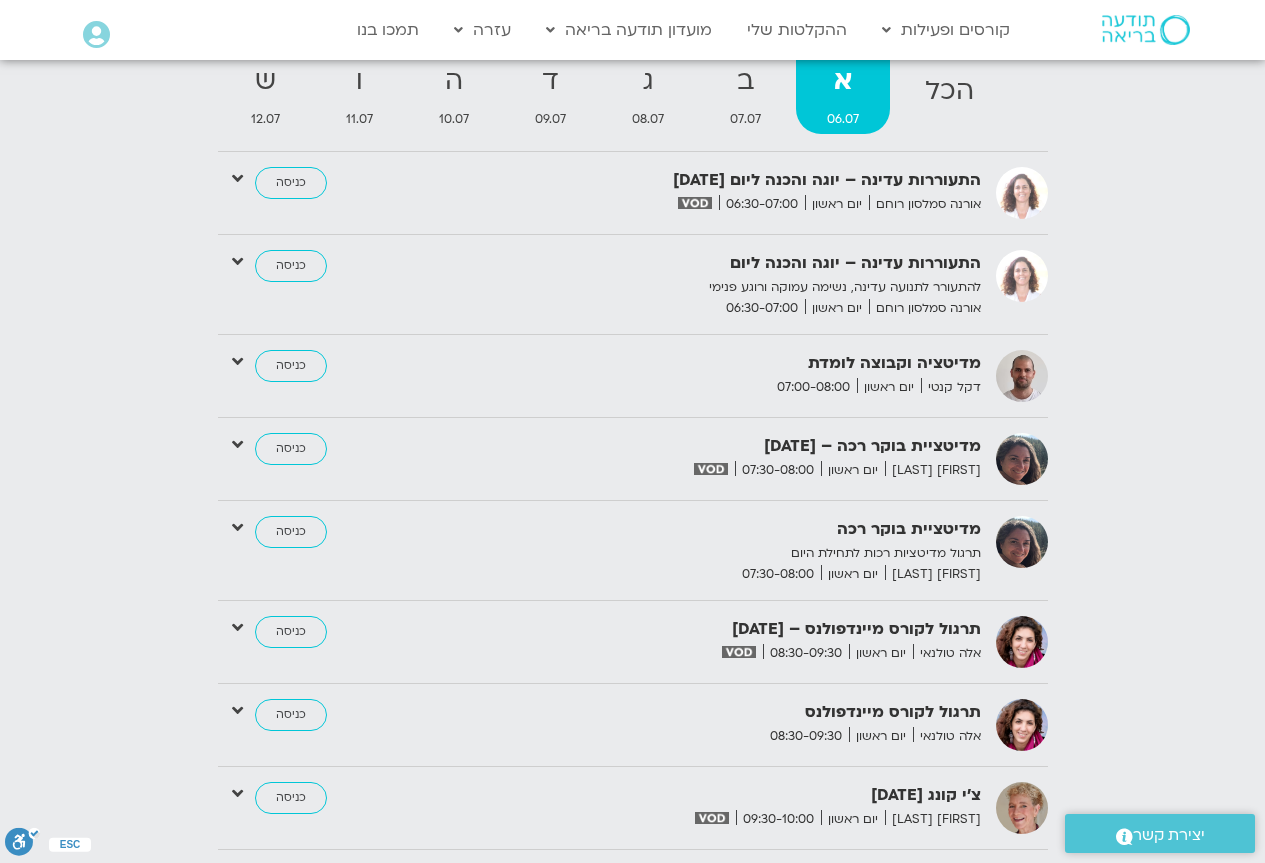 click on "כניסה" at bounding box center [291, 1379] 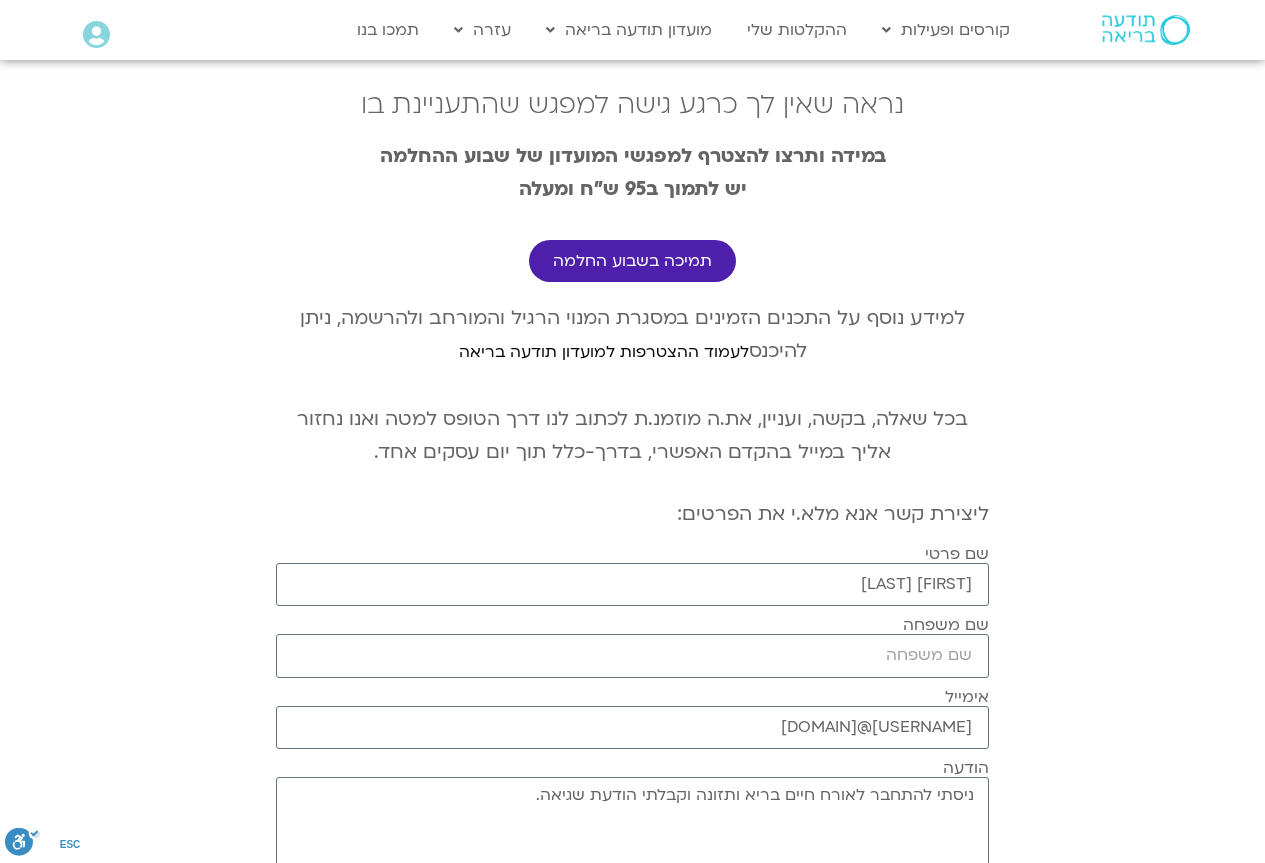 scroll, scrollTop: 0, scrollLeft: 0, axis: both 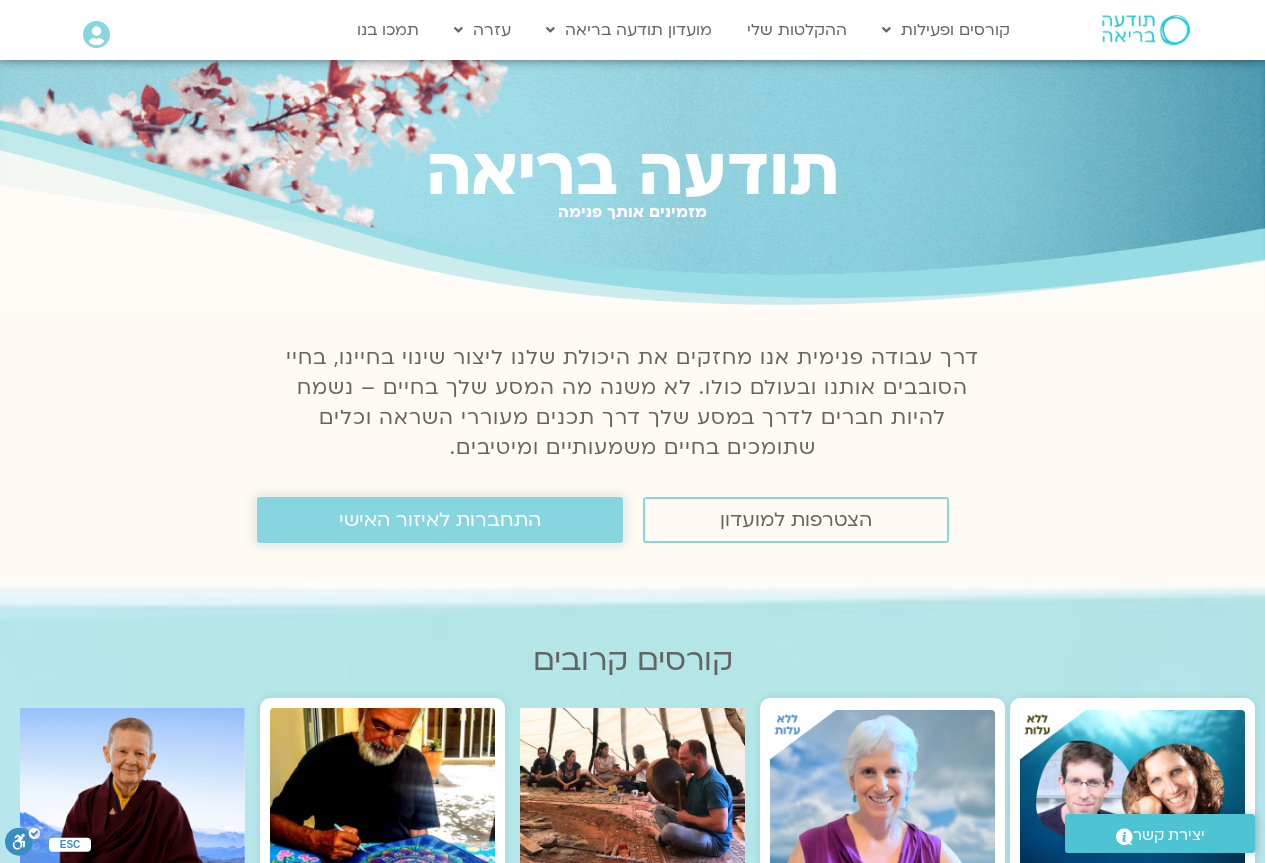 click on "התחברות לאיזור האישי" at bounding box center [440, 520] 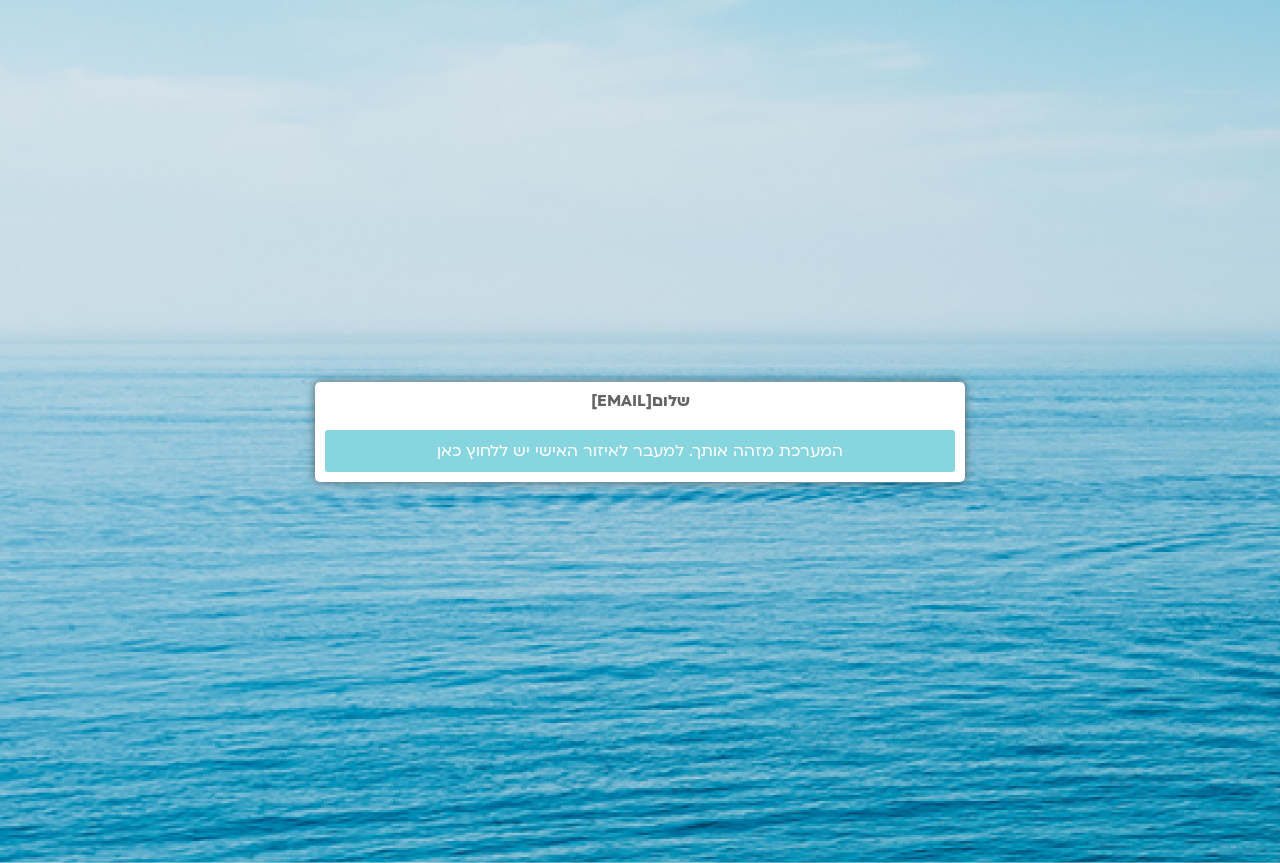 scroll, scrollTop: 0, scrollLeft: 0, axis: both 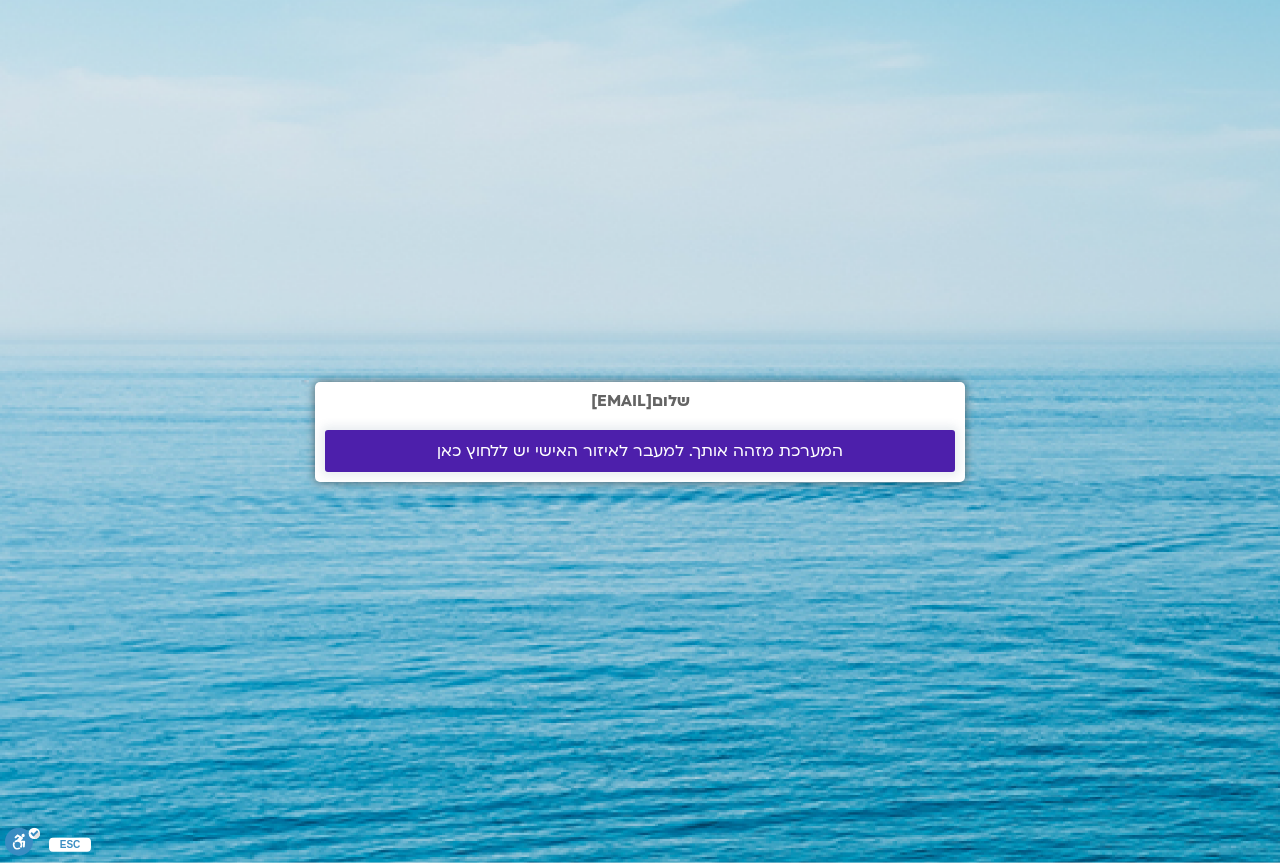 click on "המערכת מזהה אותך. למעבר לאיזור האישי יש ללחוץ כאן" at bounding box center [640, 451] 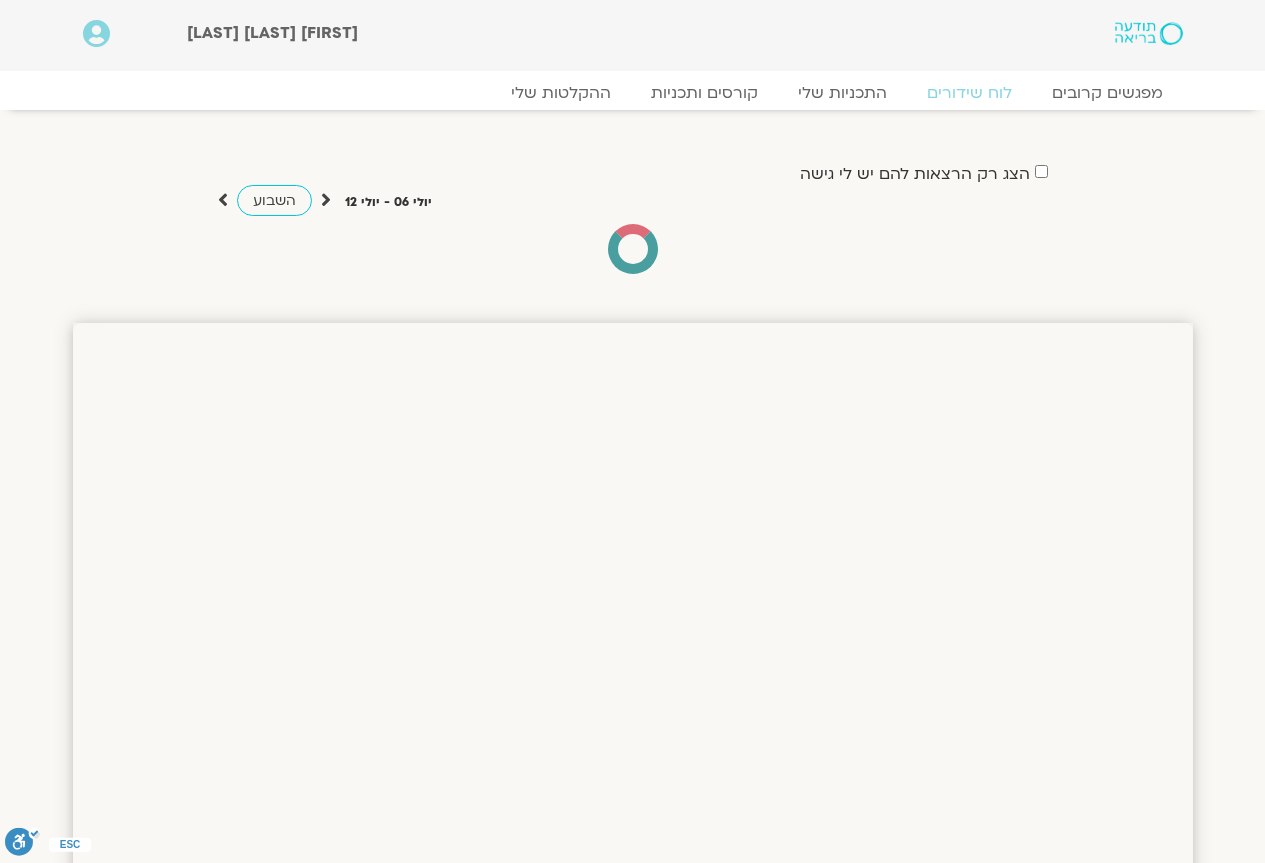 scroll, scrollTop: 0, scrollLeft: 0, axis: both 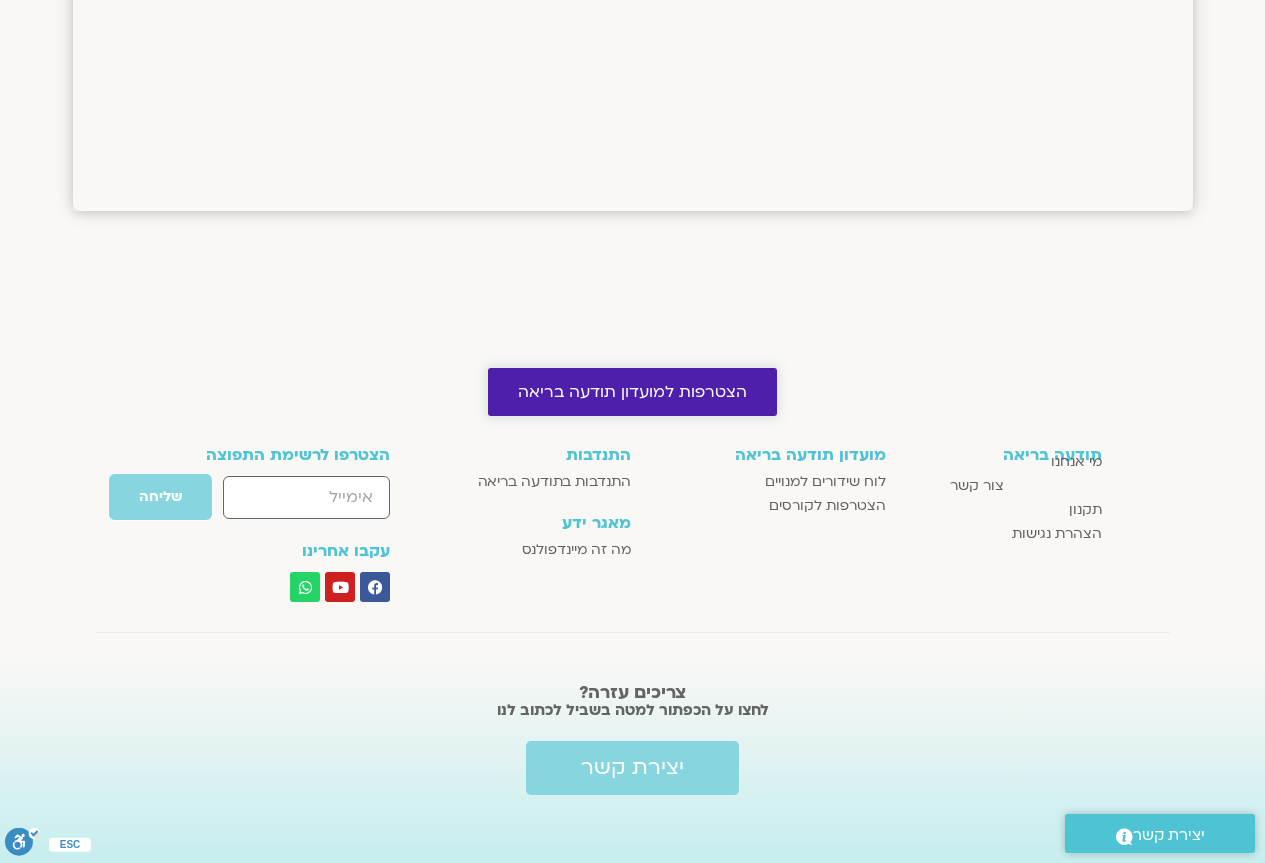 click on "הצטרפות למועדון תודעה בריאה" at bounding box center (632, 392) 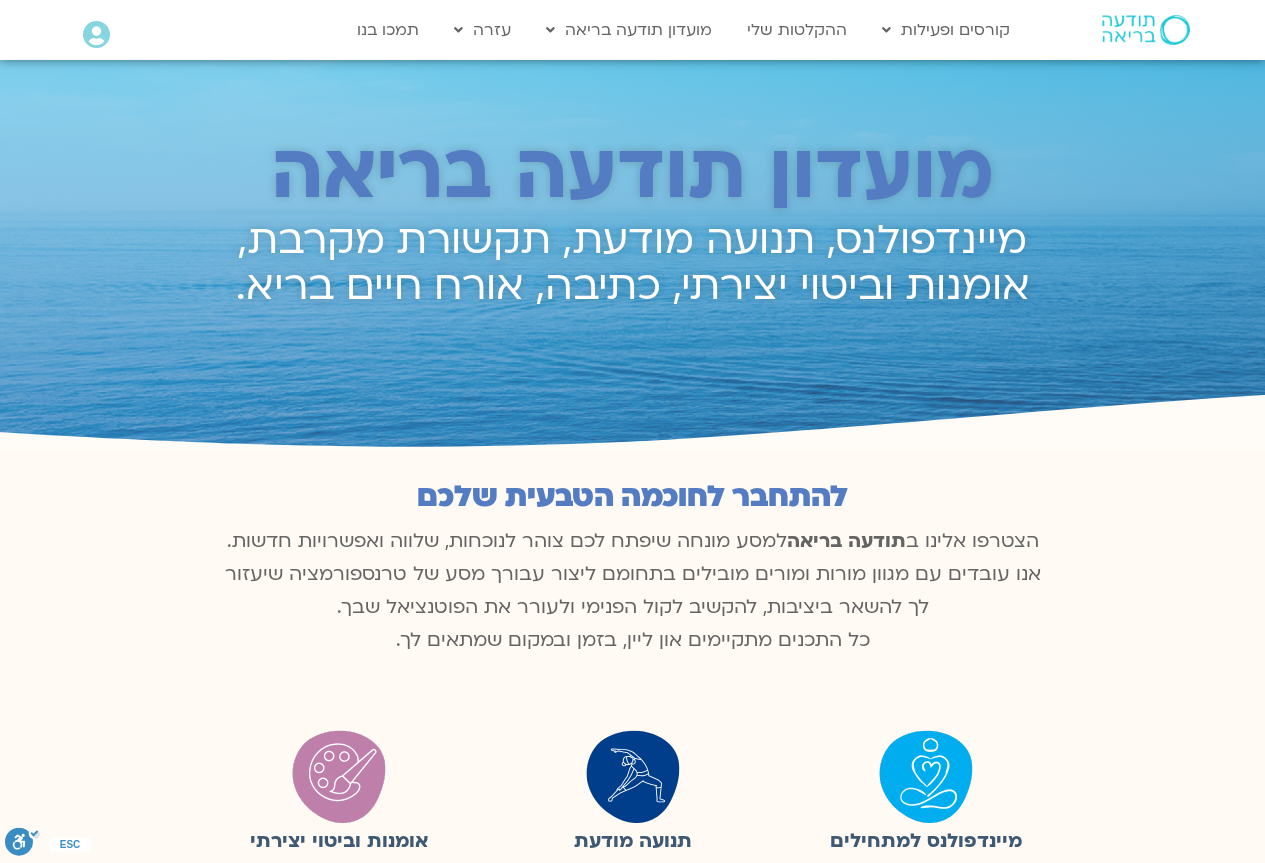 scroll, scrollTop: 0, scrollLeft: 0, axis: both 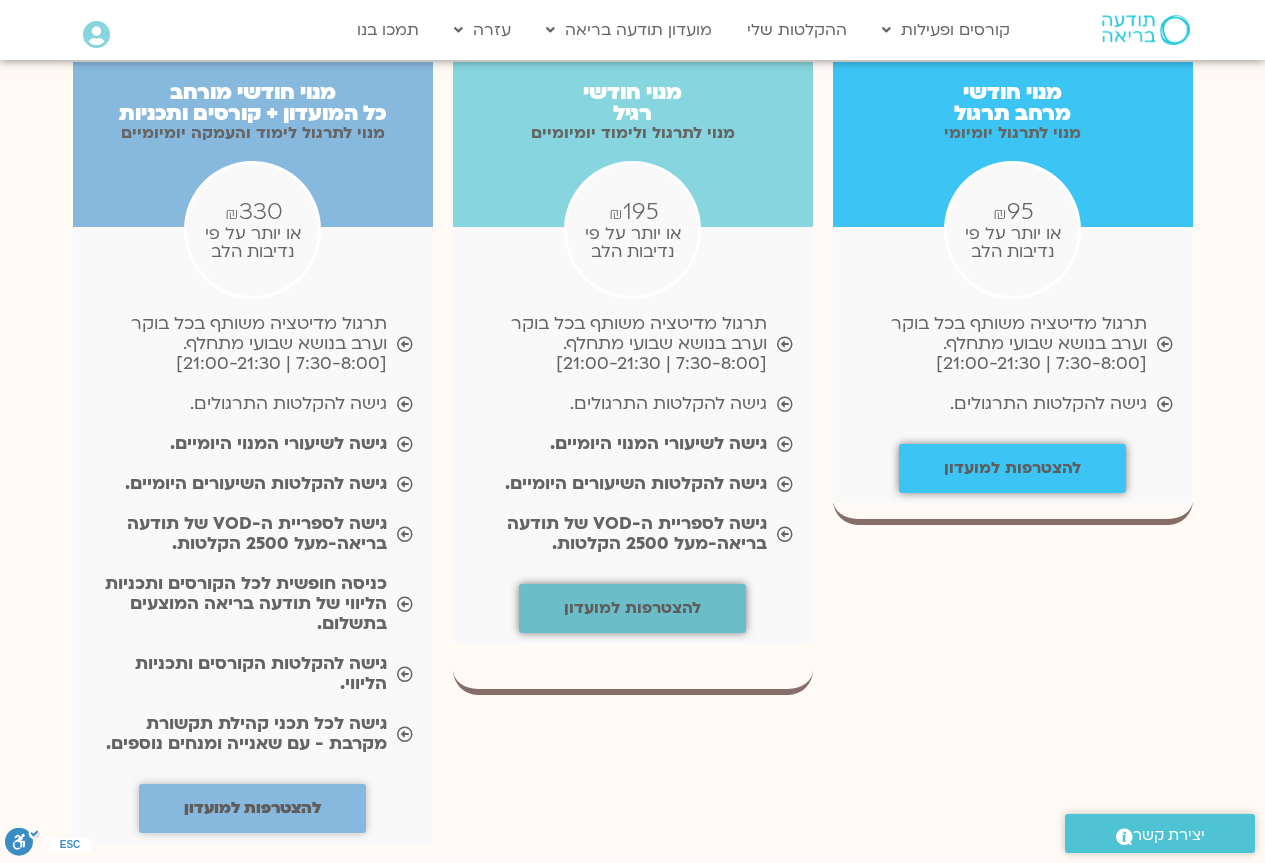 click on "להצטרפות למועדון" at bounding box center (632, 608) 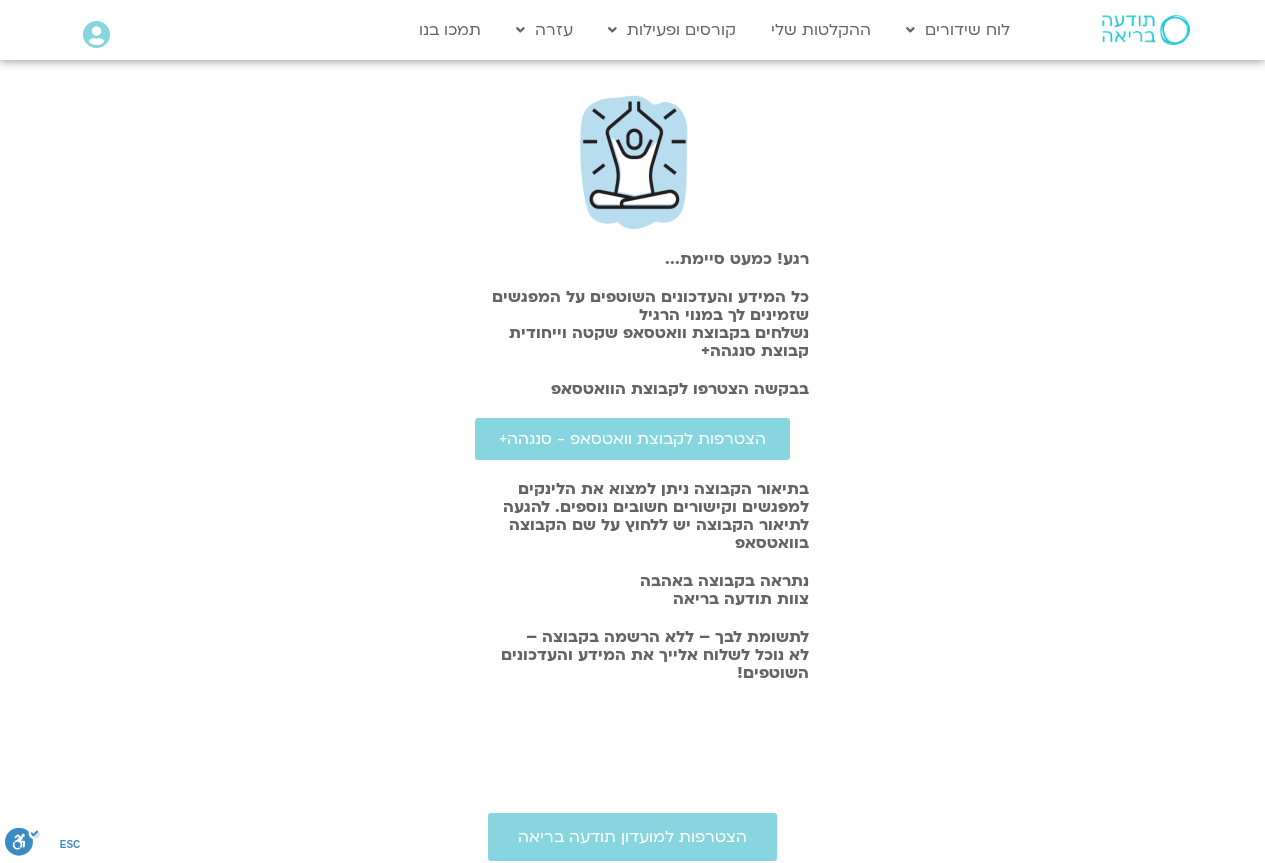 scroll, scrollTop: 0, scrollLeft: 0, axis: both 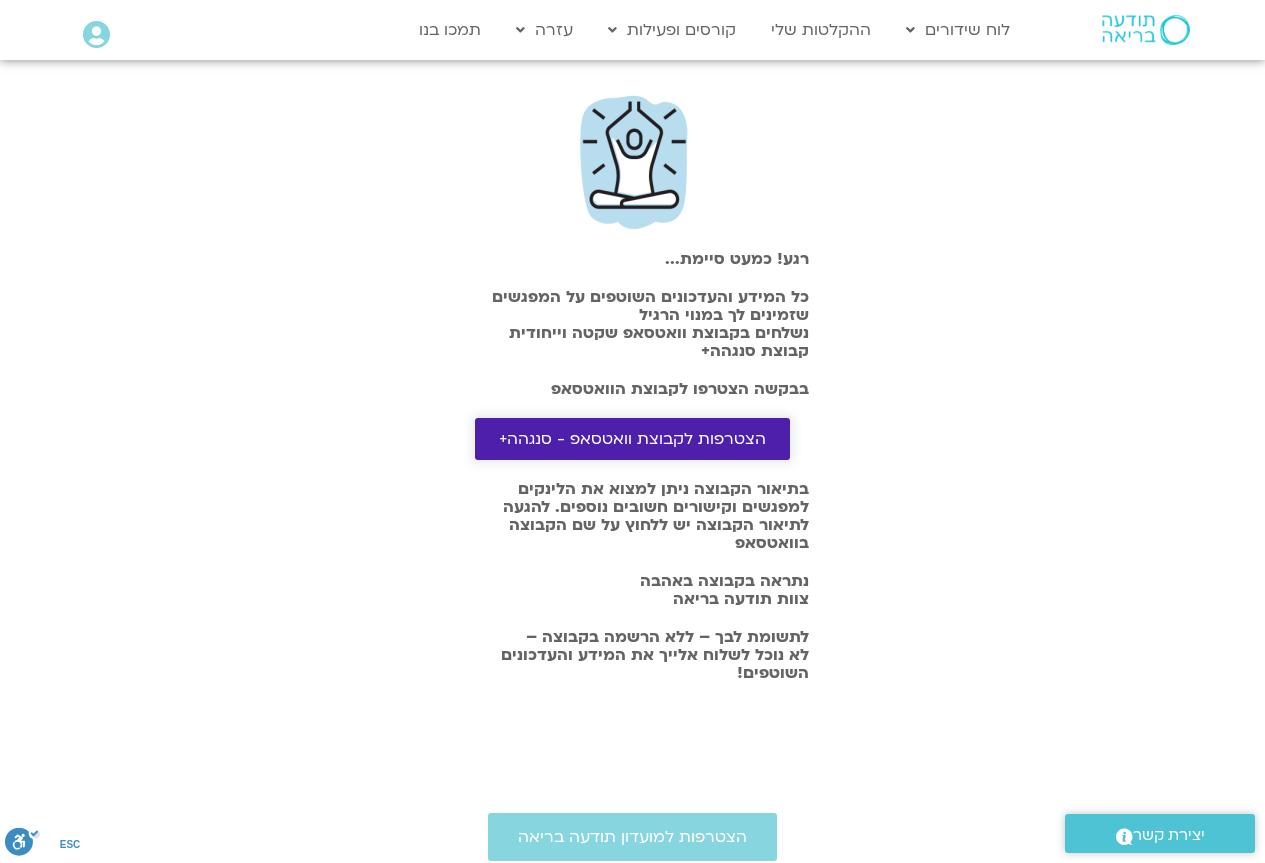 click on "הצטרפות לקבוצת וואטסאפ - סנגהה+" at bounding box center [632, 439] 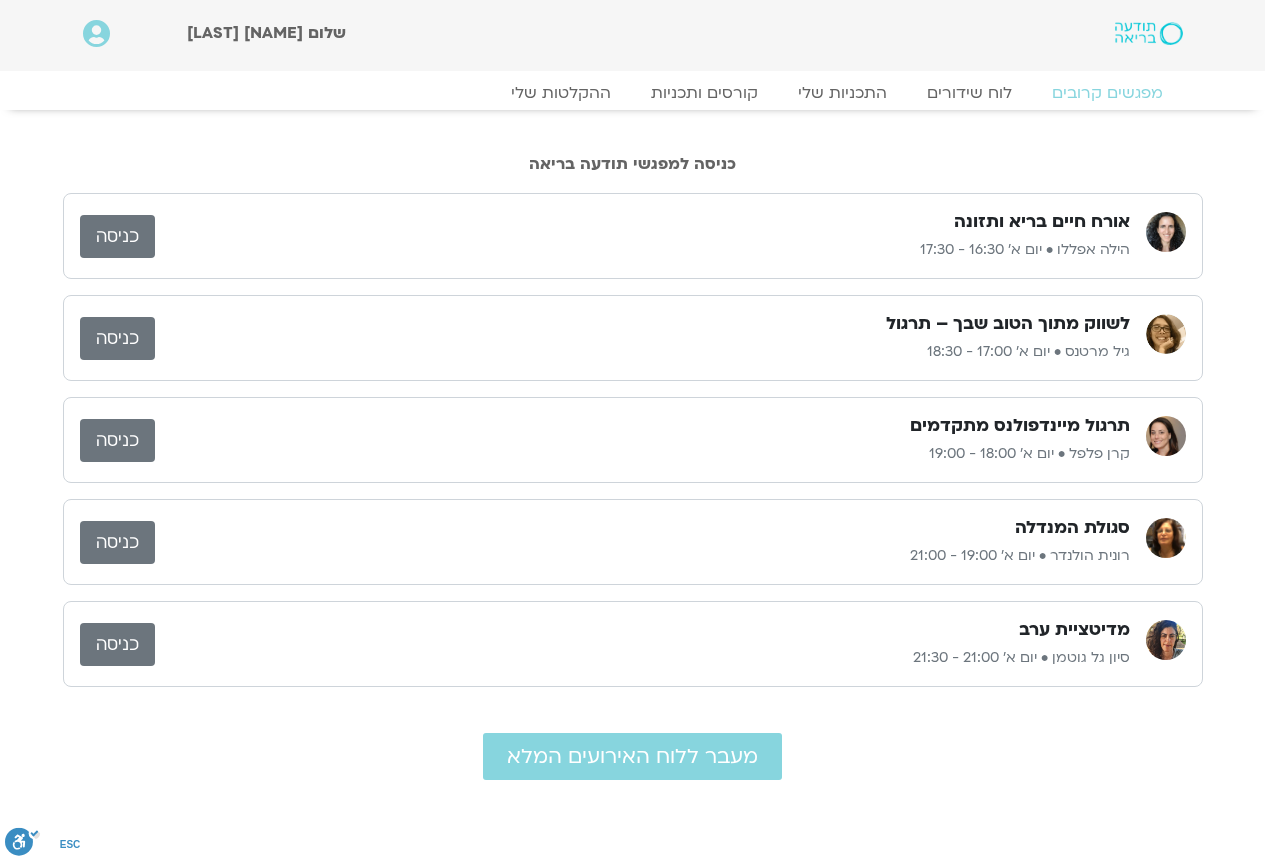 scroll, scrollTop: 0, scrollLeft: 0, axis: both 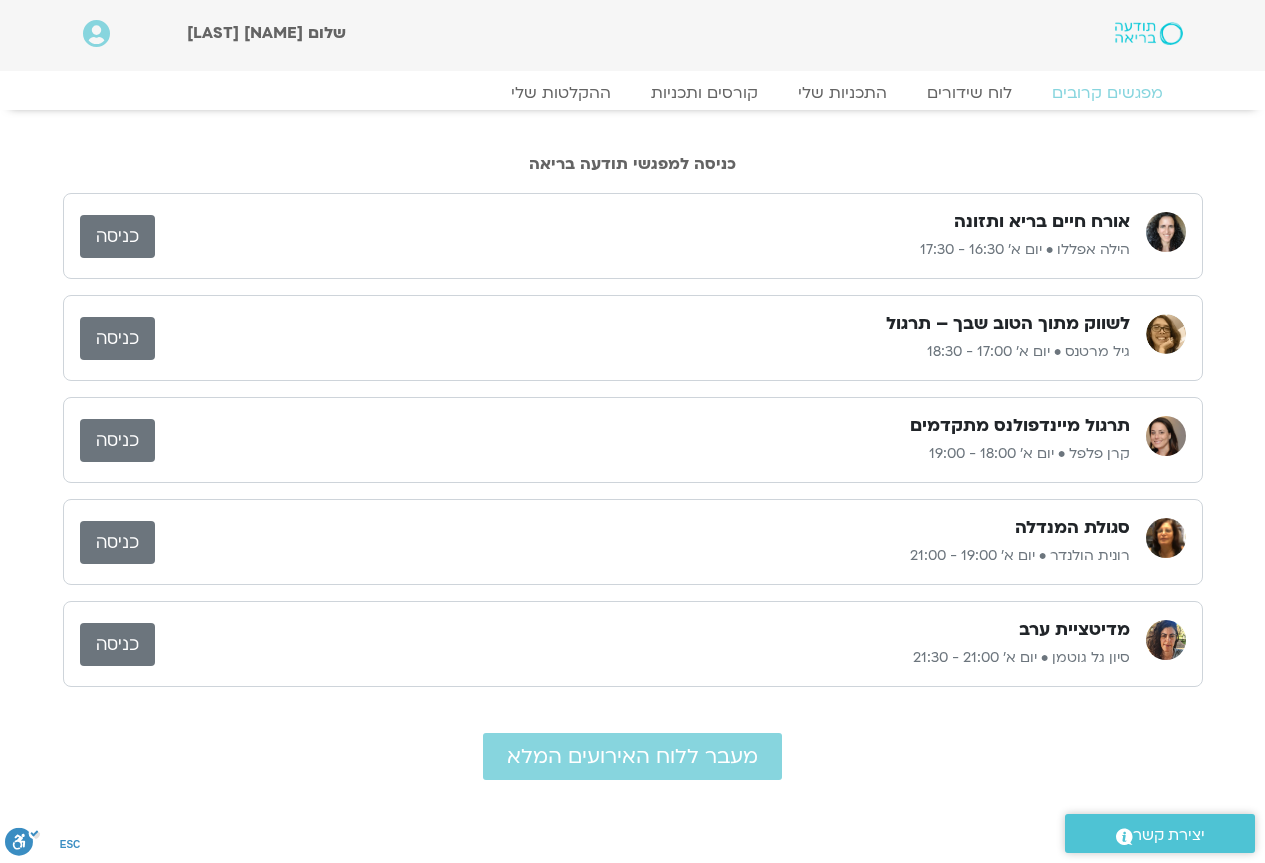 click on "כניסה למפגשי תודעה בריאה" at bounding box center (633, 146) 